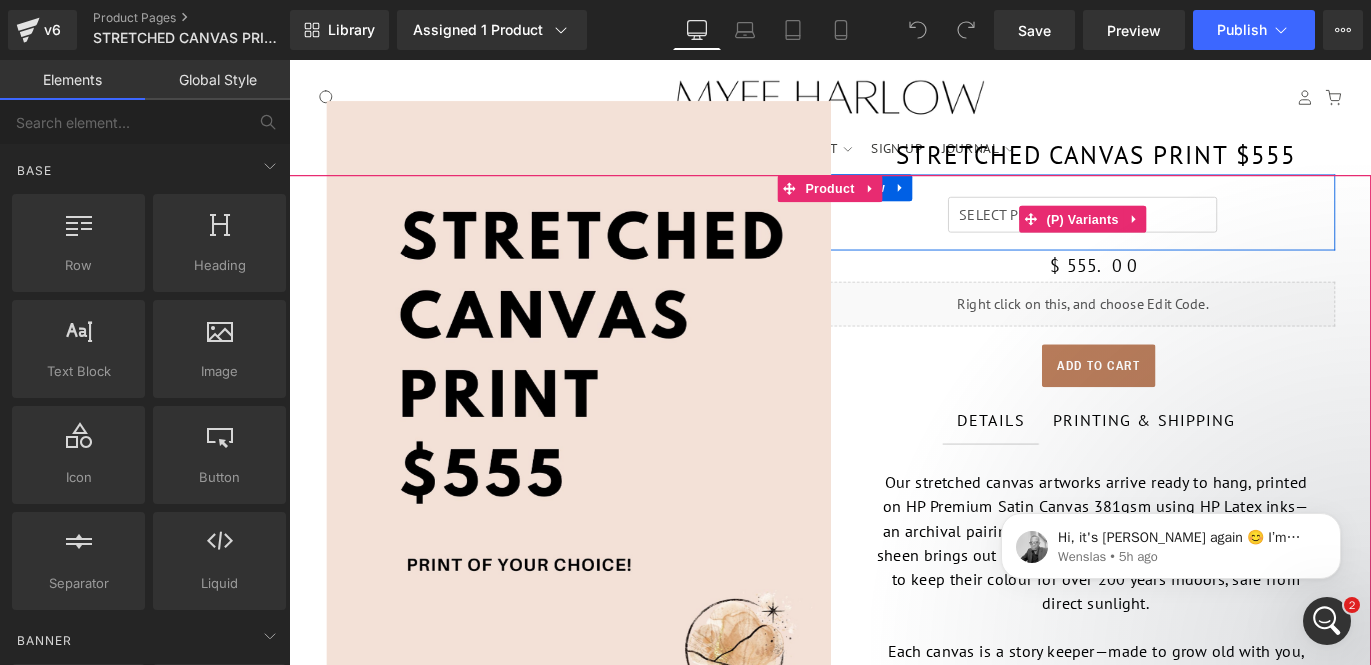 scroll, scrollTop: 0, scrollLeft: 0, axis: both 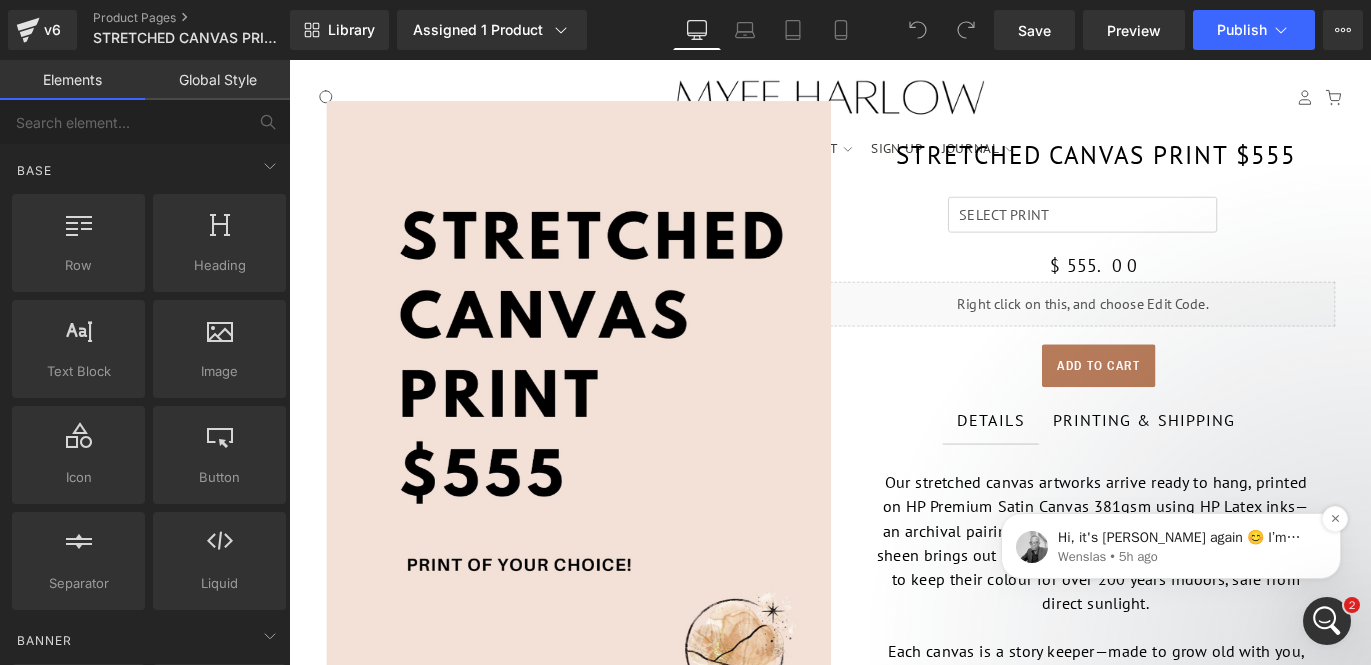 click on "Wenslas • 5h ago" at bounding box center (1187, 557) 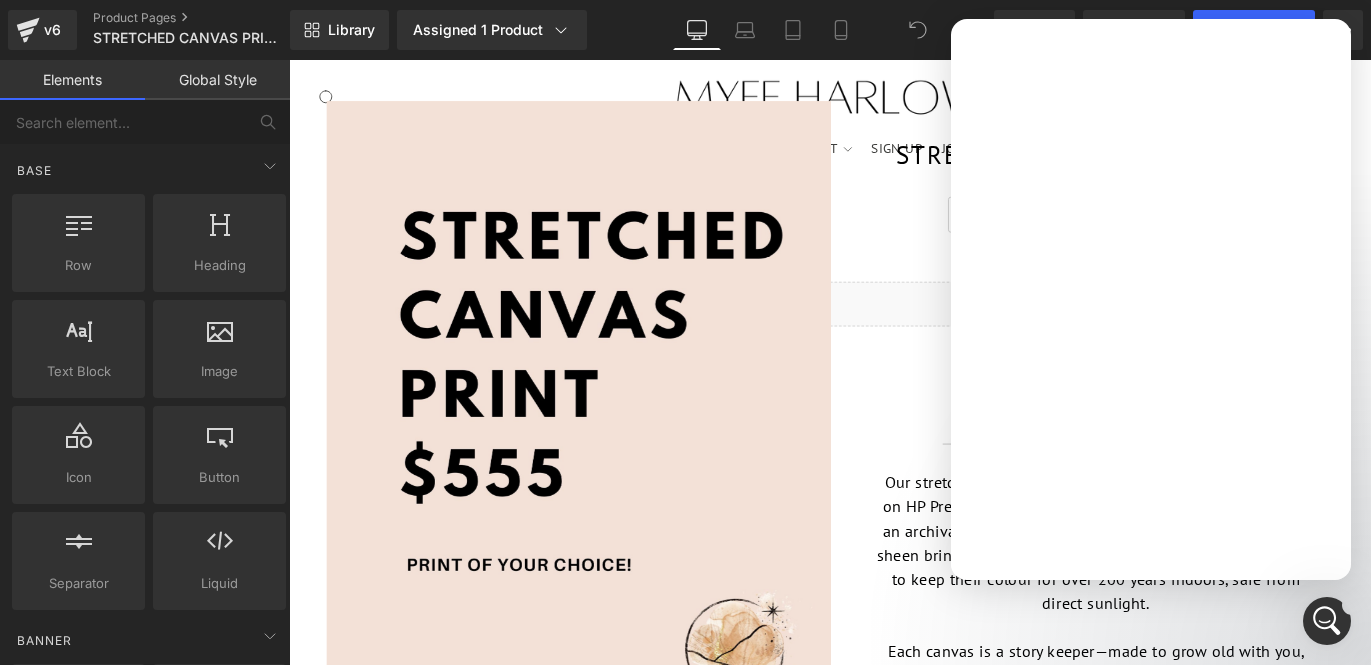 scroll, scrollTop: 0, scrollLeft: 0, axis: both 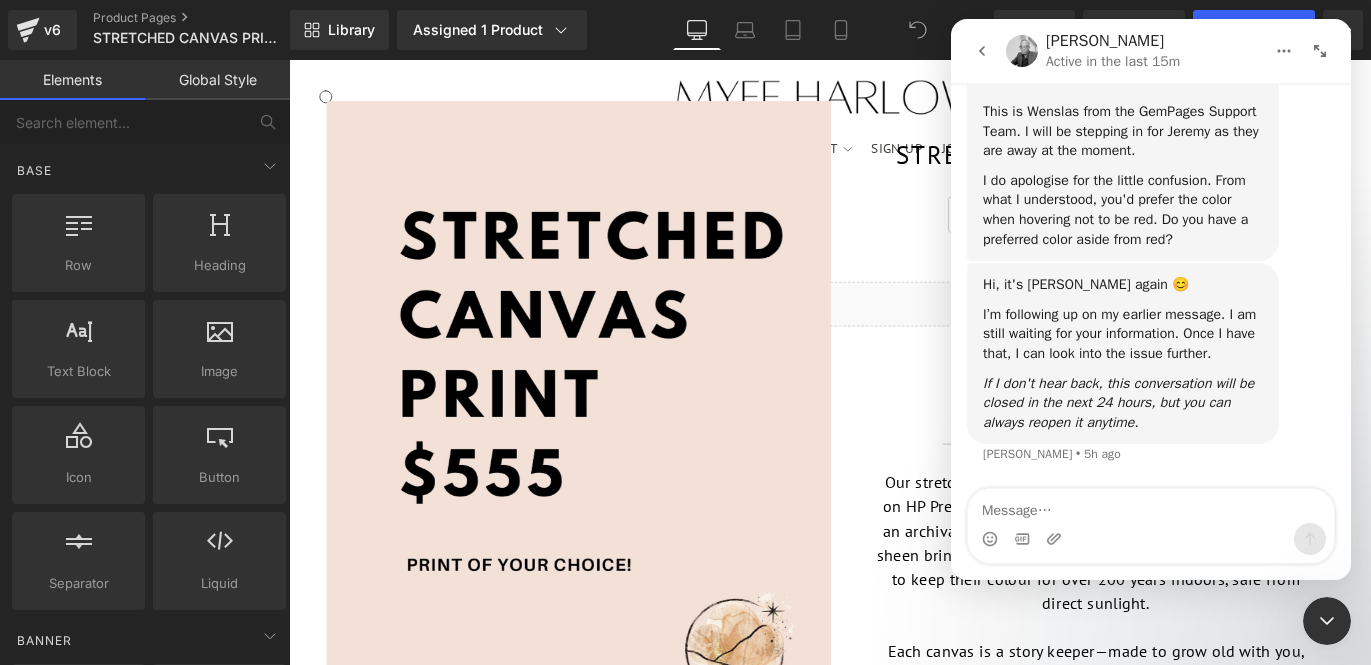 drag, startPoint x: 982, startPoint y: 45, endPoint x: 996, endPoint y: 47, distance: 14.142136 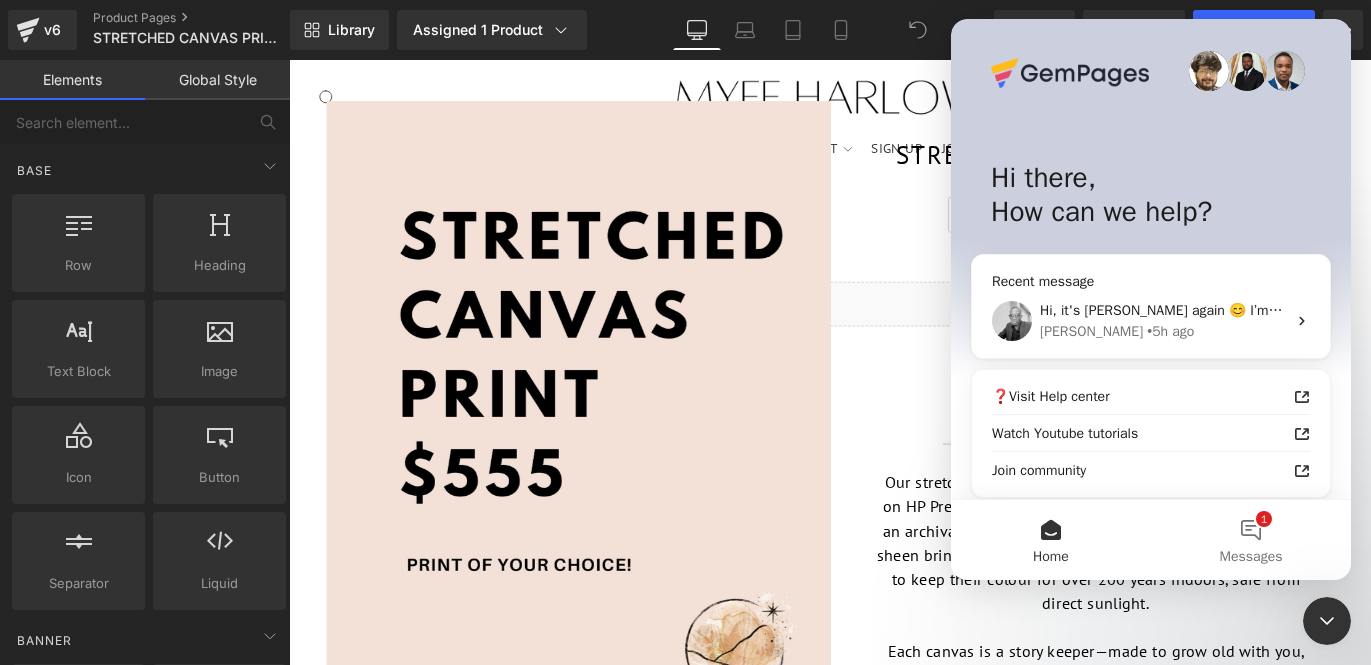 click 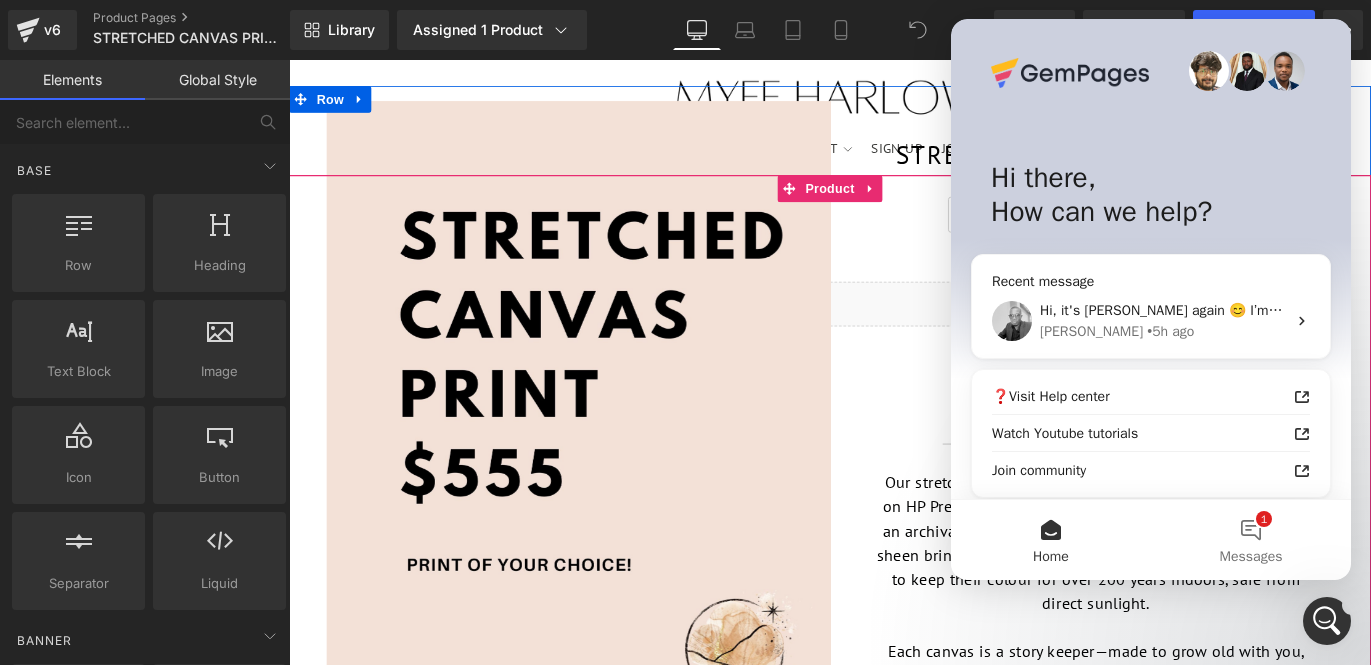 click on "Add To Cart
(P) Cart Button" at bounding box center (1200, 402) 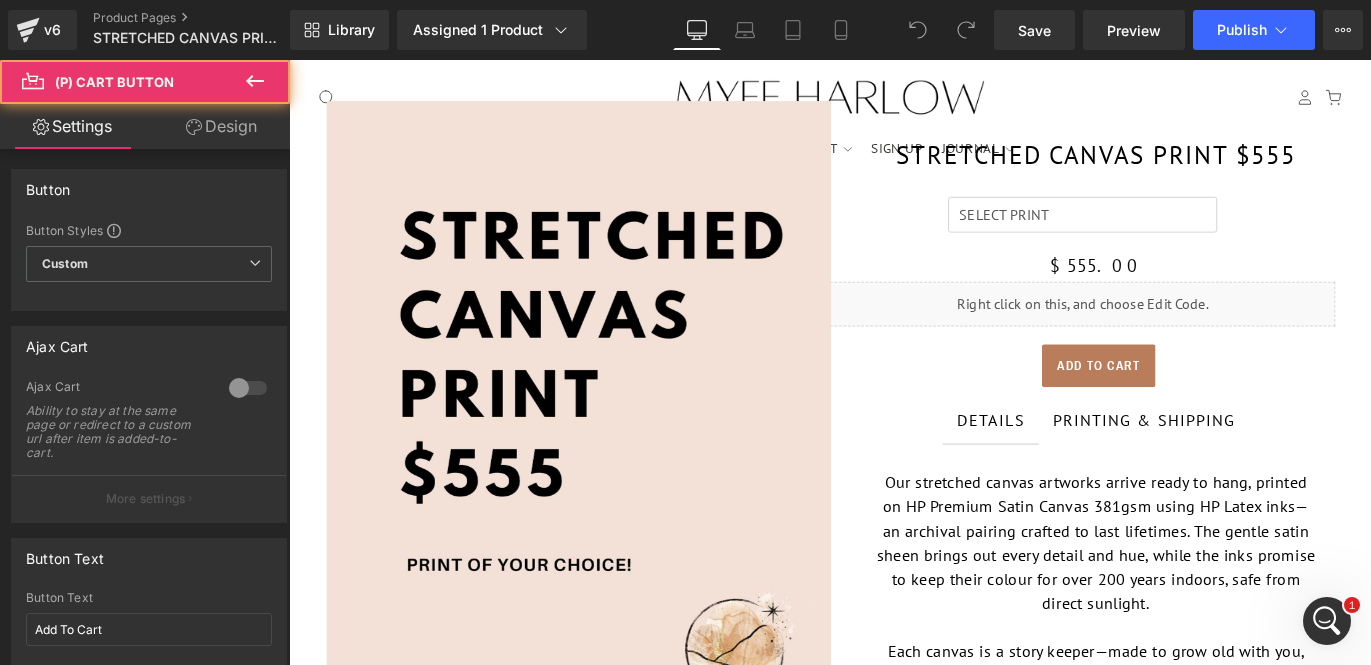 click on "Design" at bounding box center [221, 126] 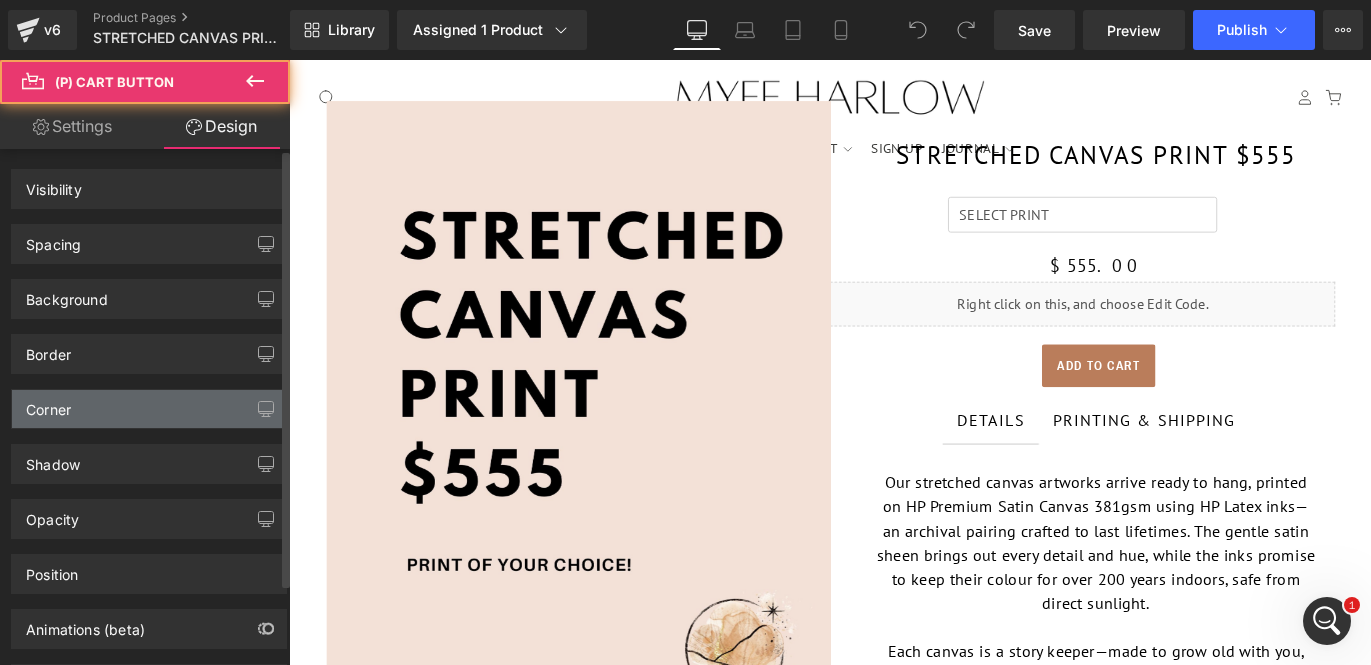click on "Corner" at bounding box center (149, 409) 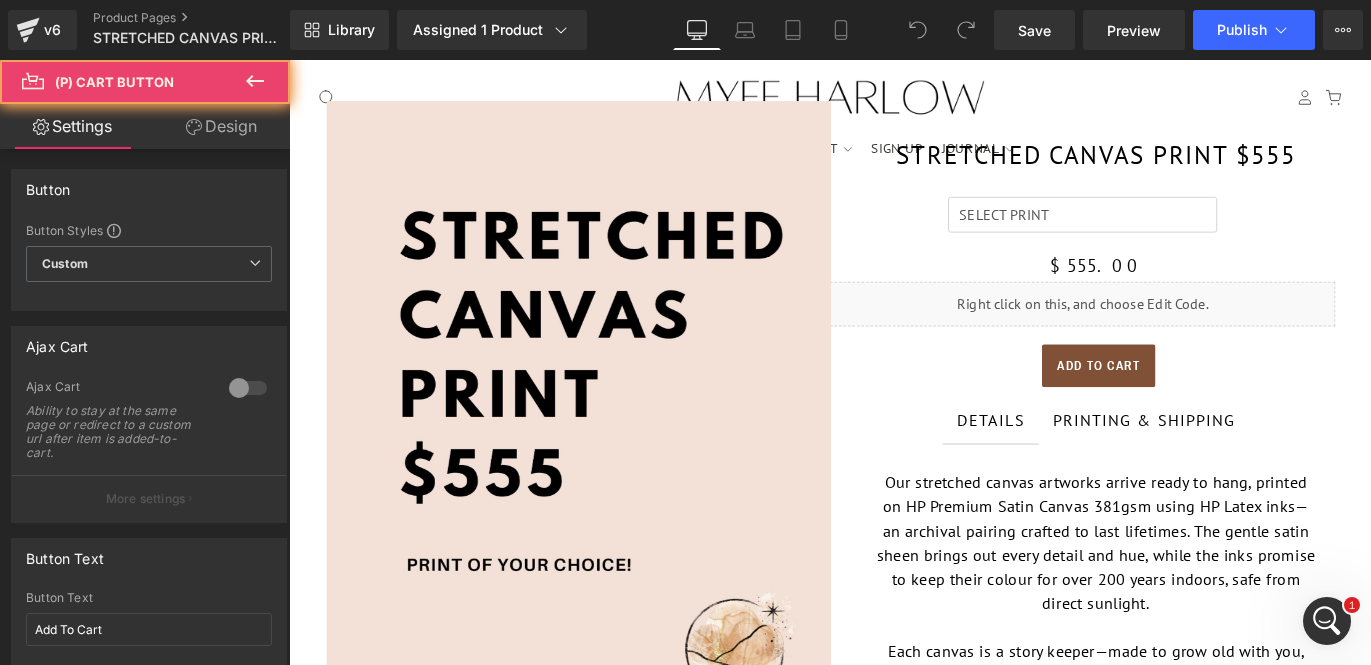 click on "Add To Cart
(P) Cart Button" at bounding box center (1200, 402) 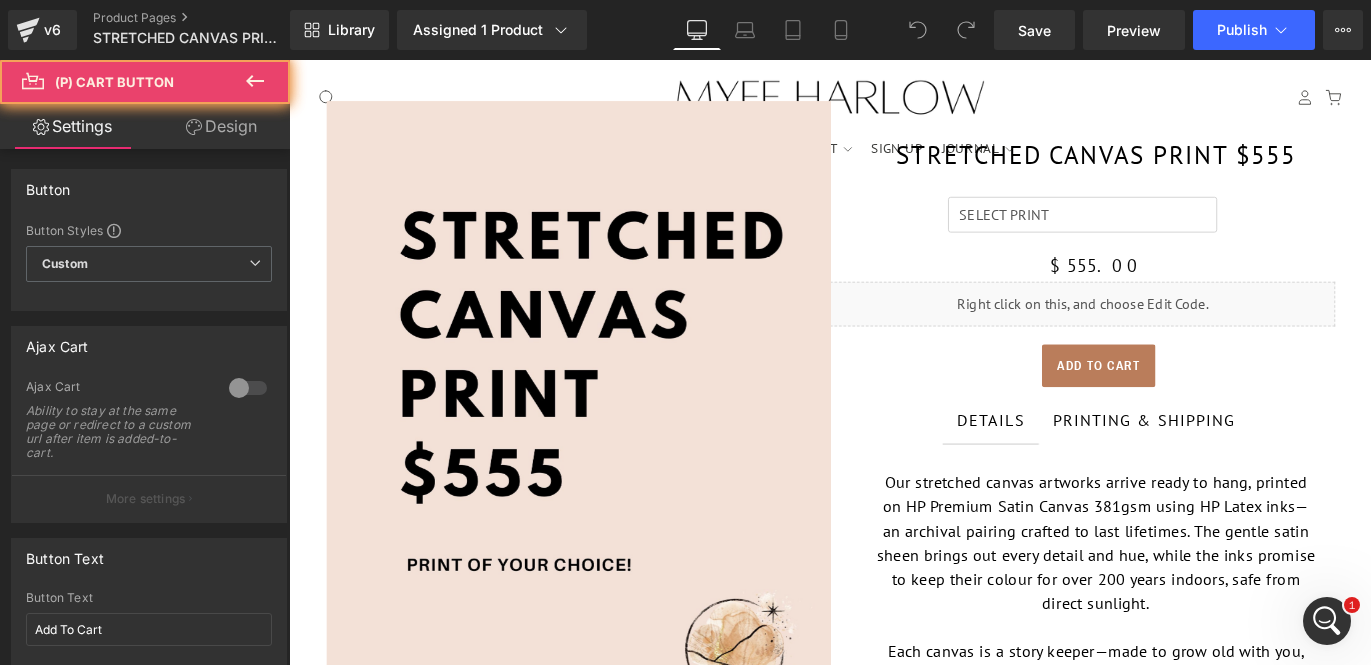 click on "Design" at bounding box center [221, 126] 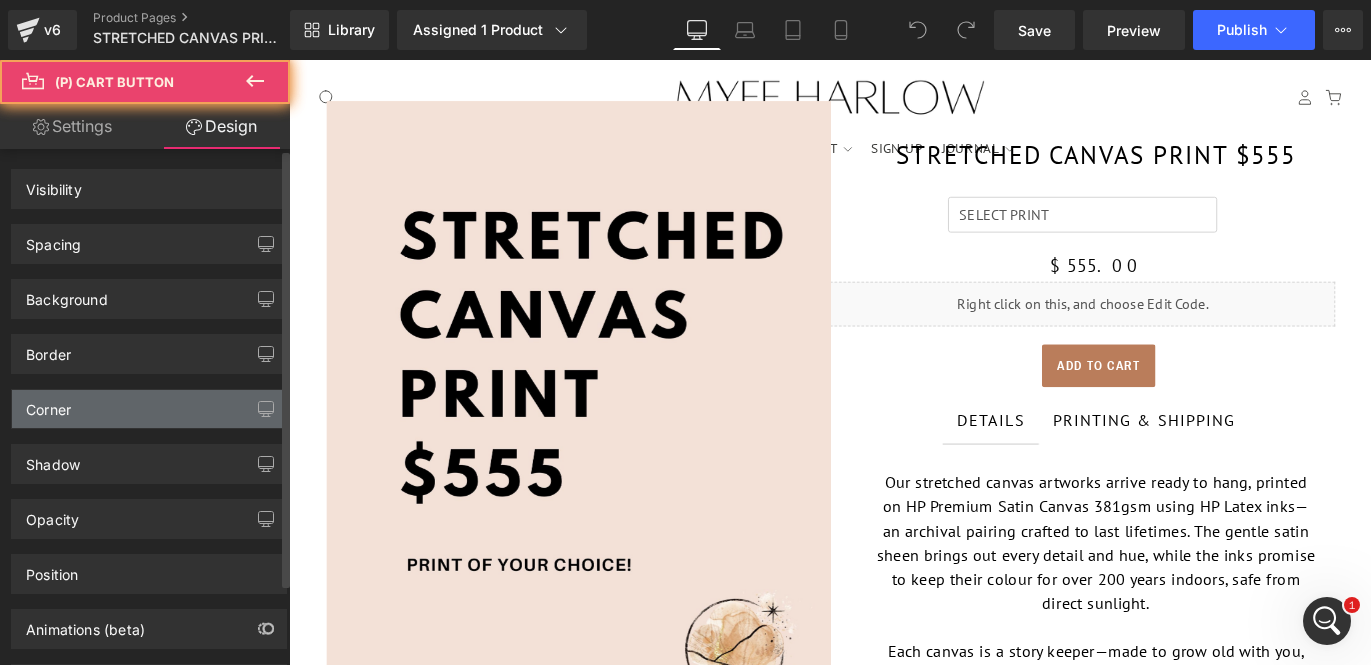 click on "Corner" at bounding box center [149, 409] 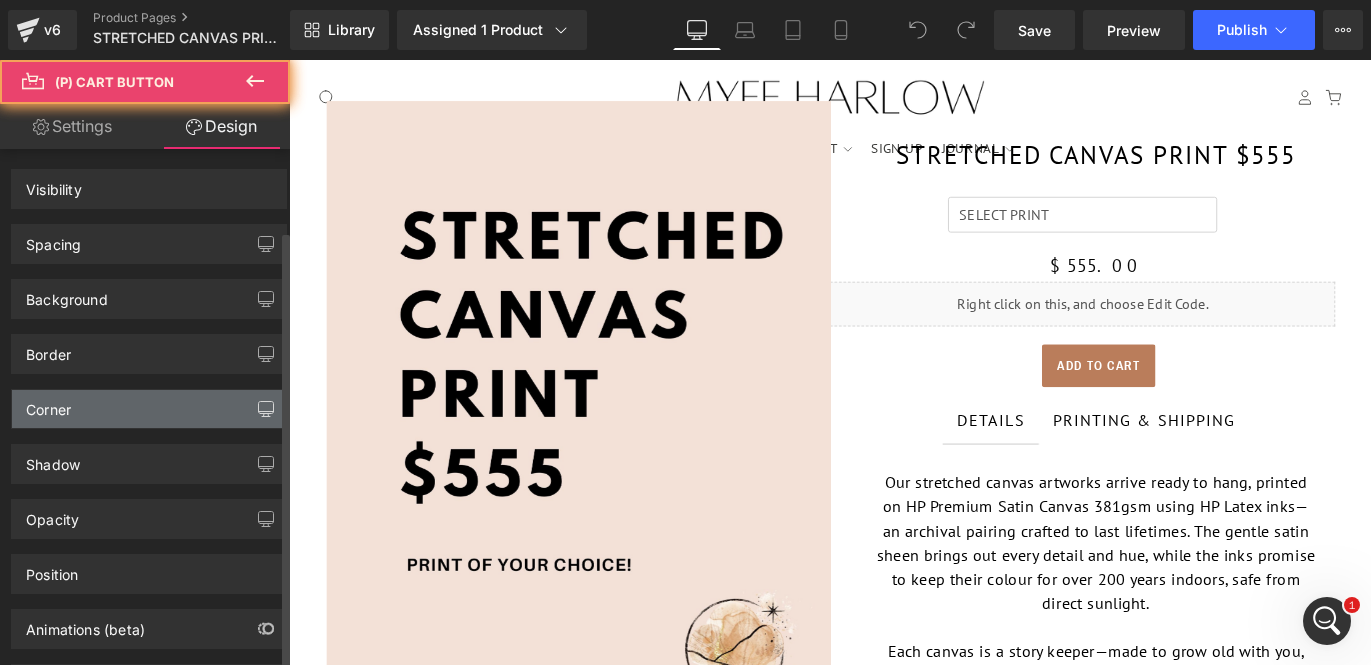 click at bounding box center (266, 409) 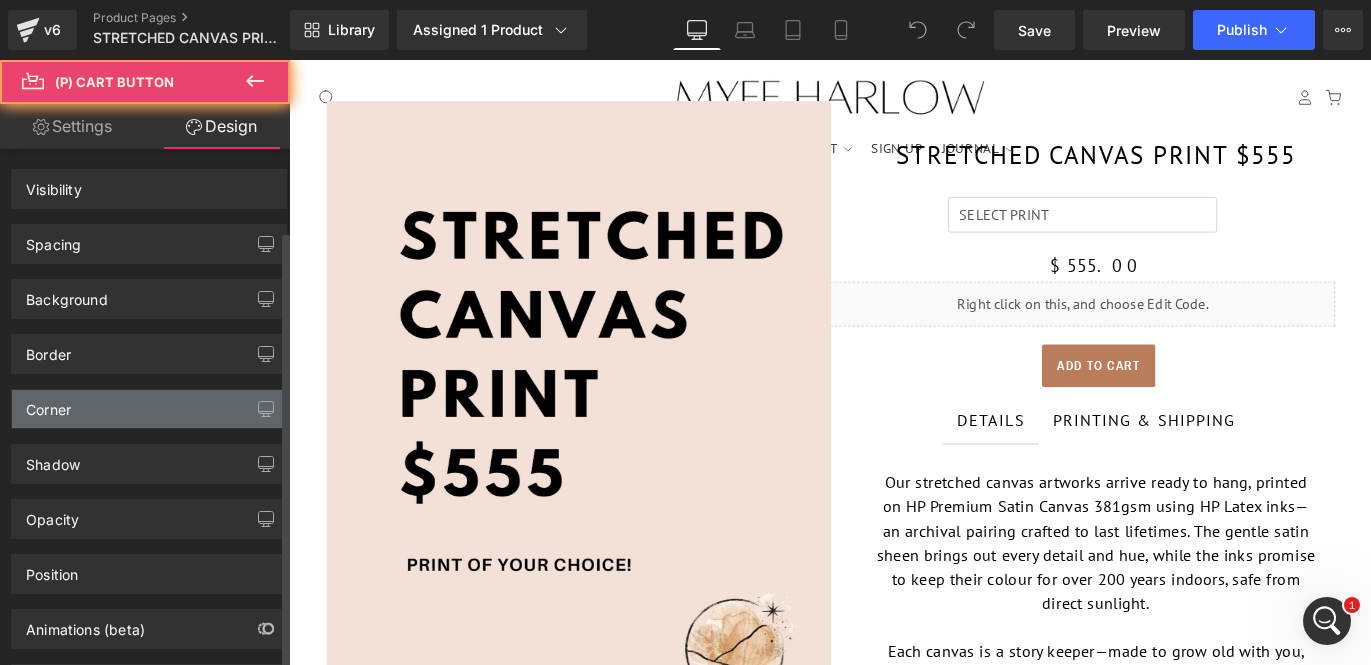 click on "Corner" at bounding box center (48, 404) 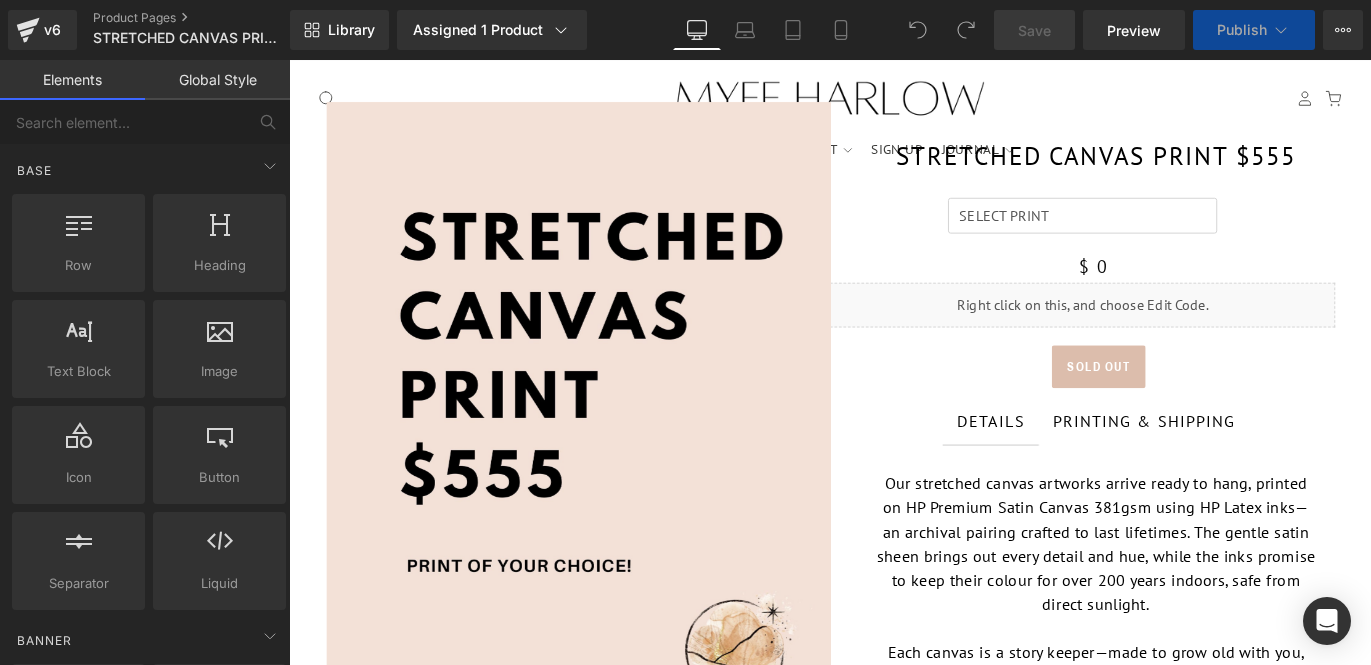 scroll, scrollTop: 0, scrollLeft: 0, axis: both 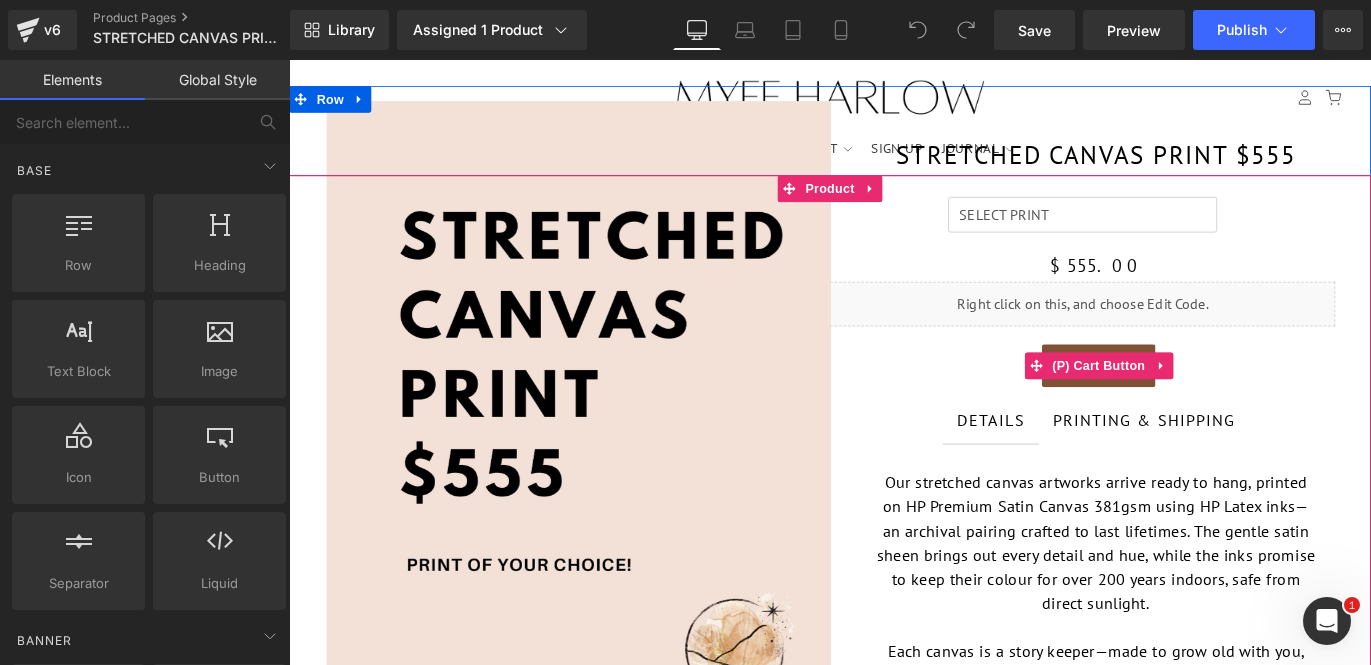 click on "Add To Cart" at bounding box center [1194, 402] 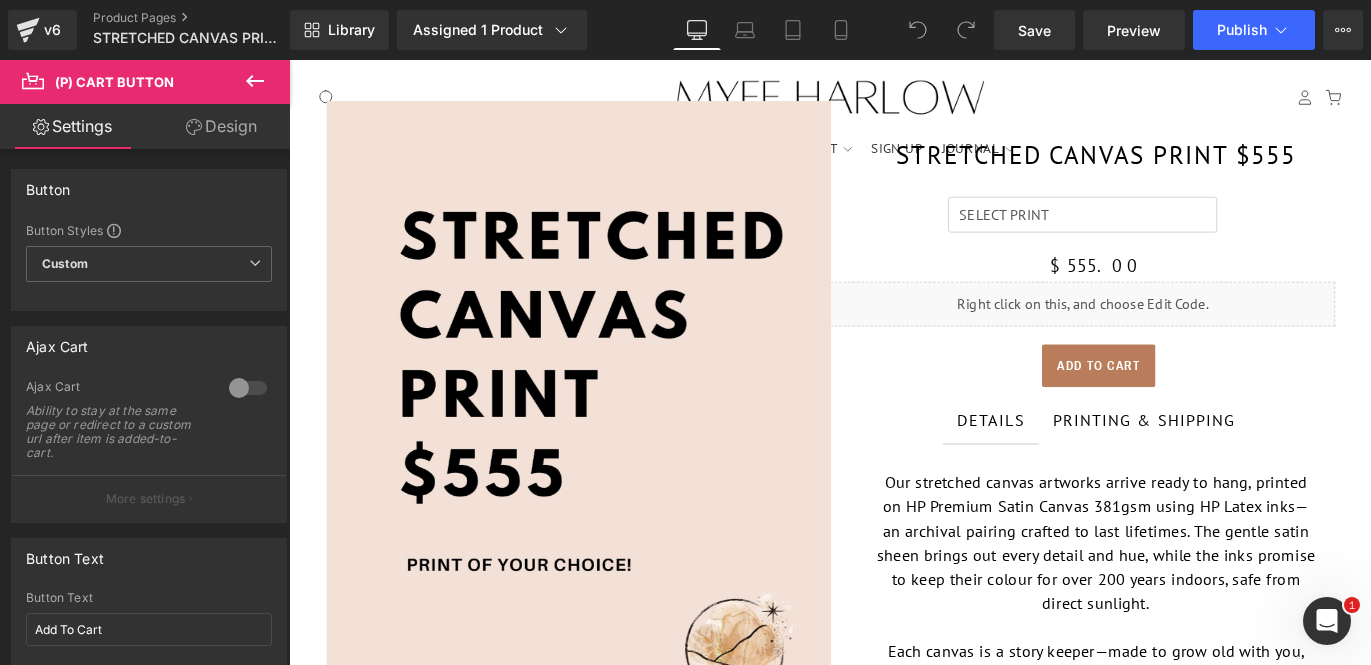 click on "Design" at bounding box center (221, 126) 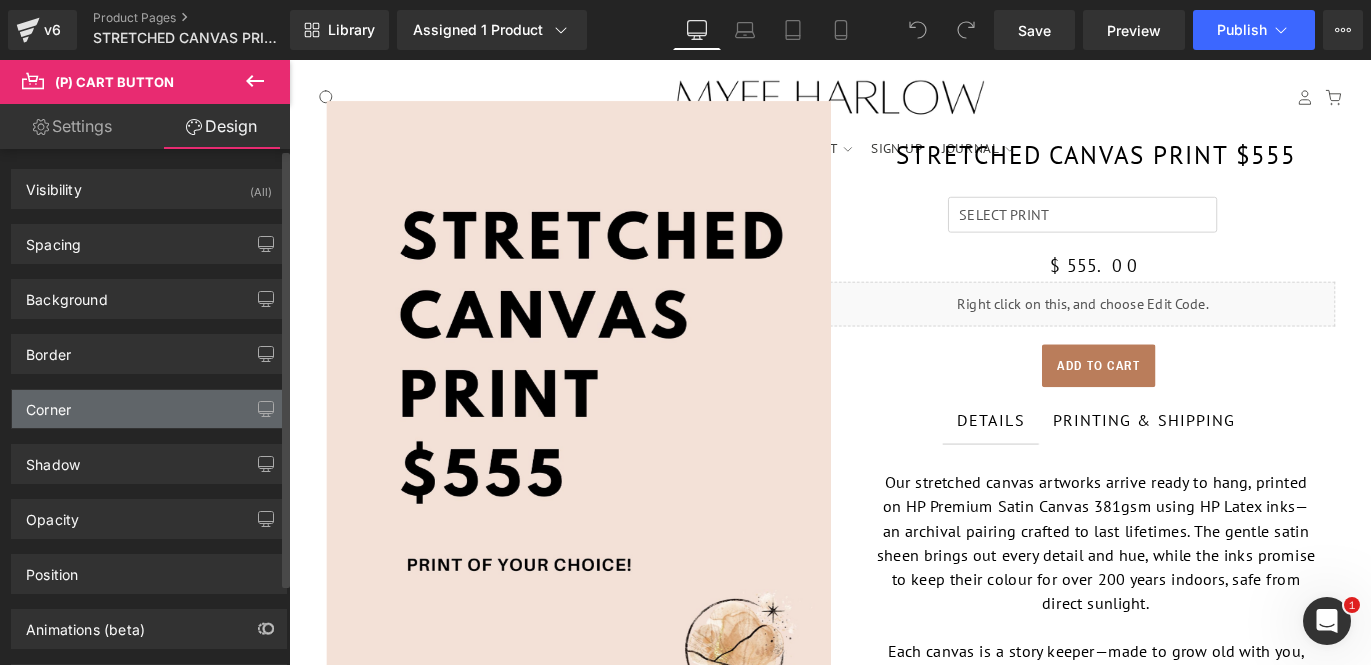 click on "Corner" at bounding box center (149, 409) 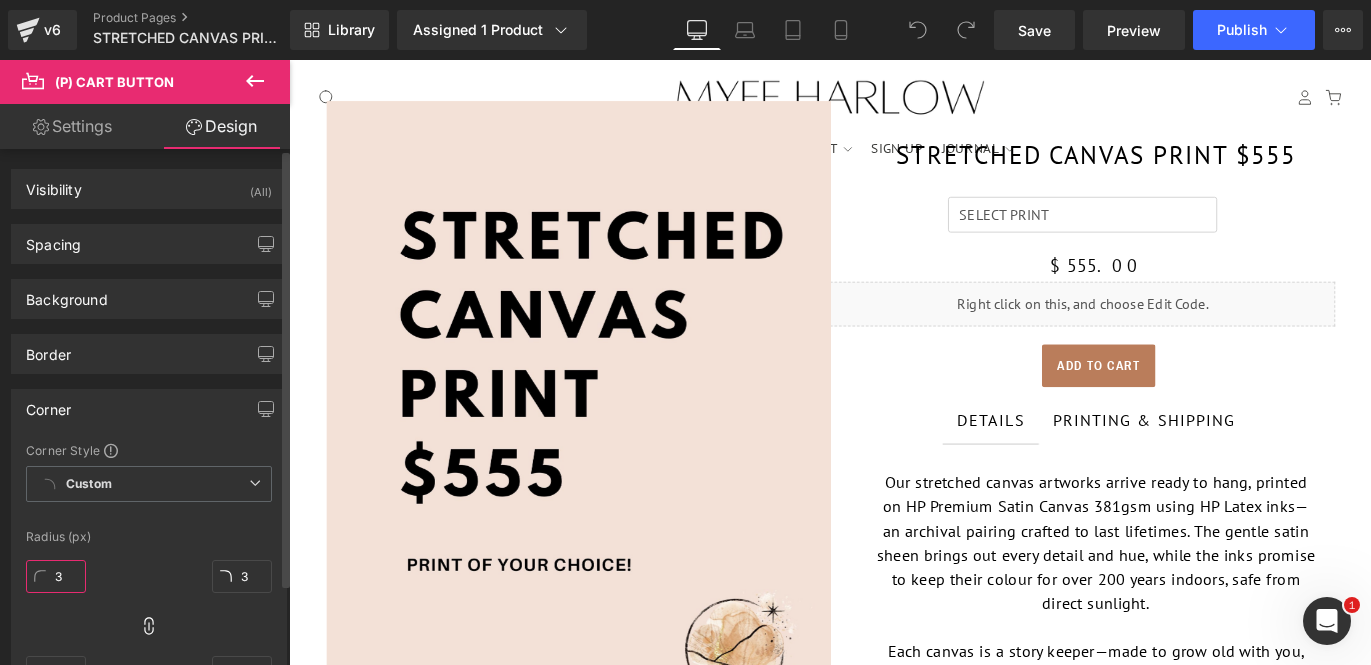 click on "3" at bounding box center (56, 576) 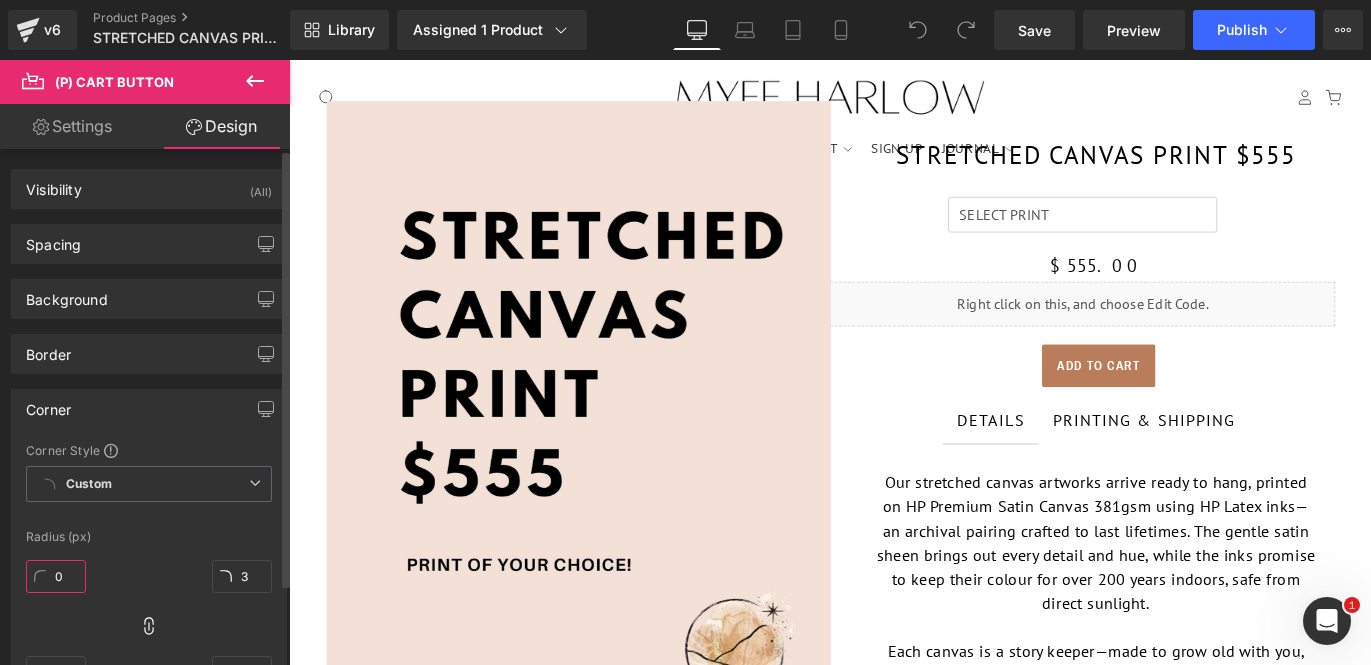 type on "0" 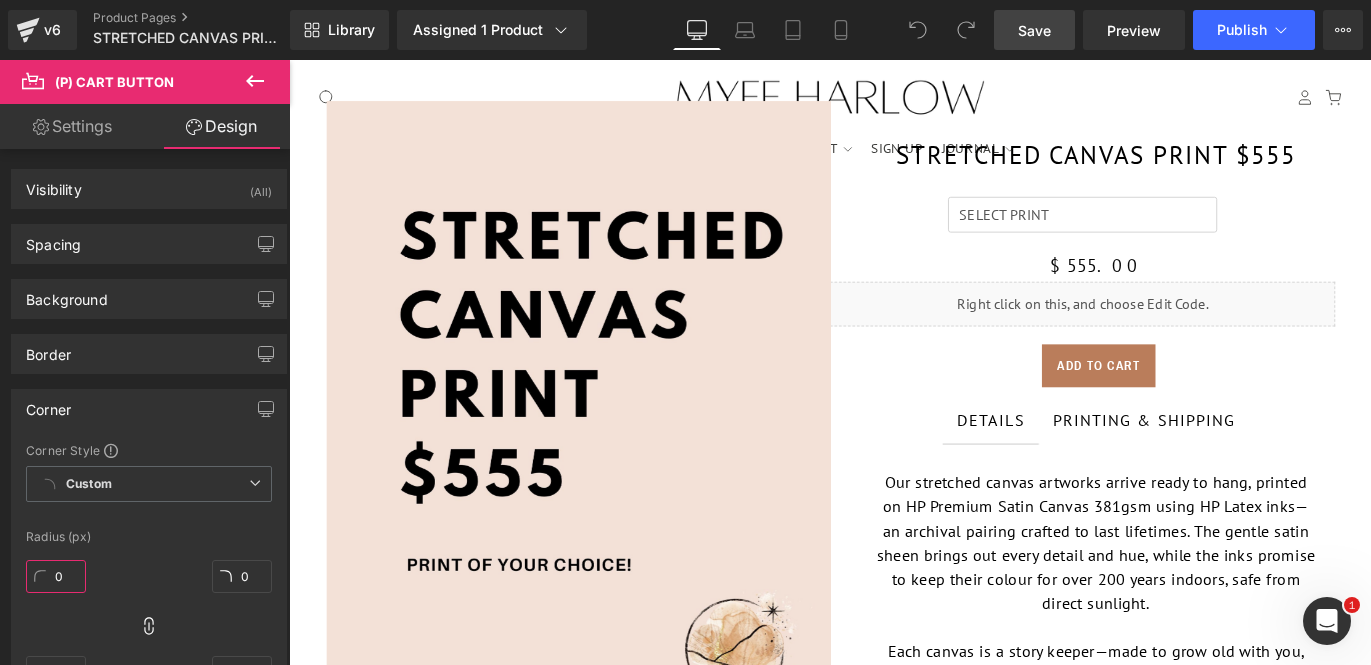 type on "0" 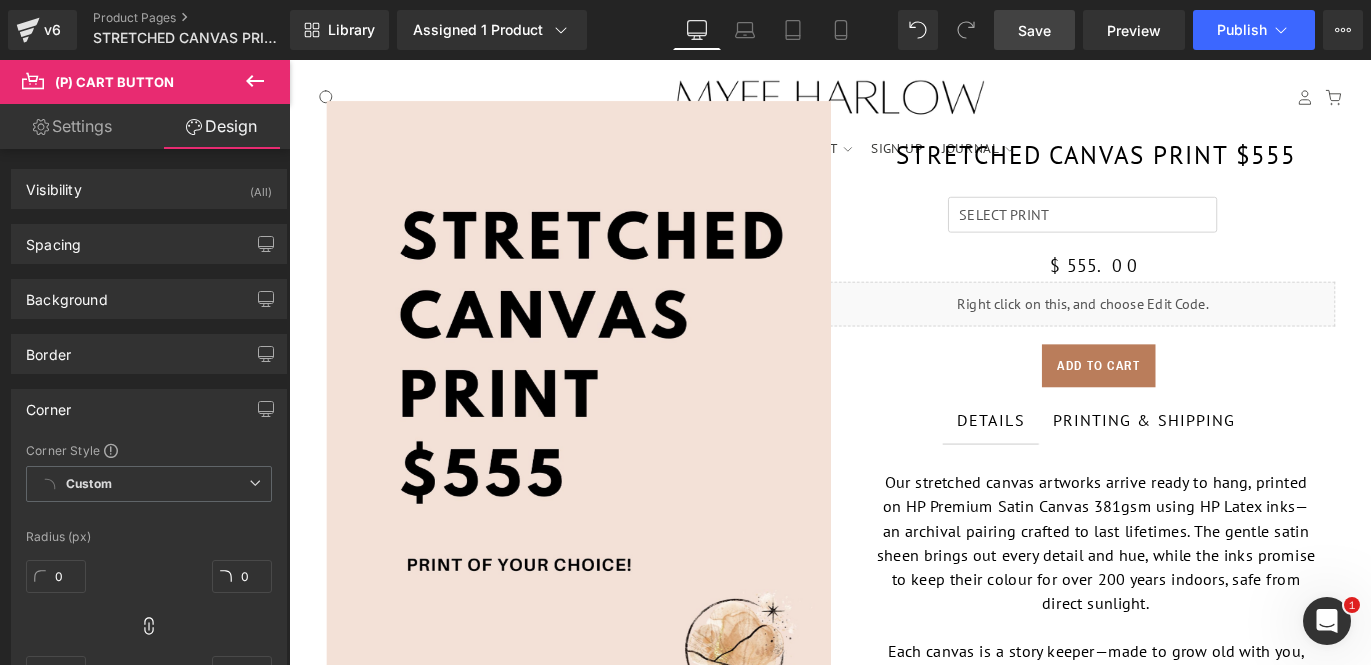 click on "Save" at bounding box center (1034, 30) 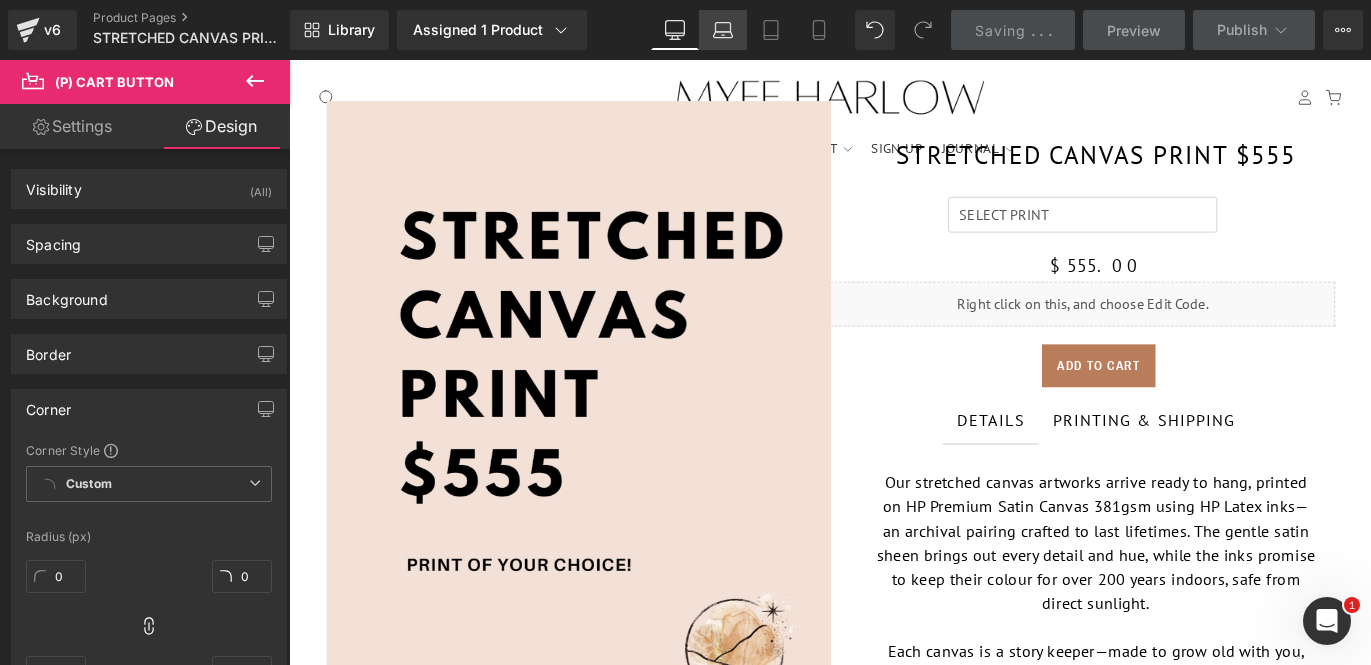 click on "Laptop" at bounding box center [723, 30] 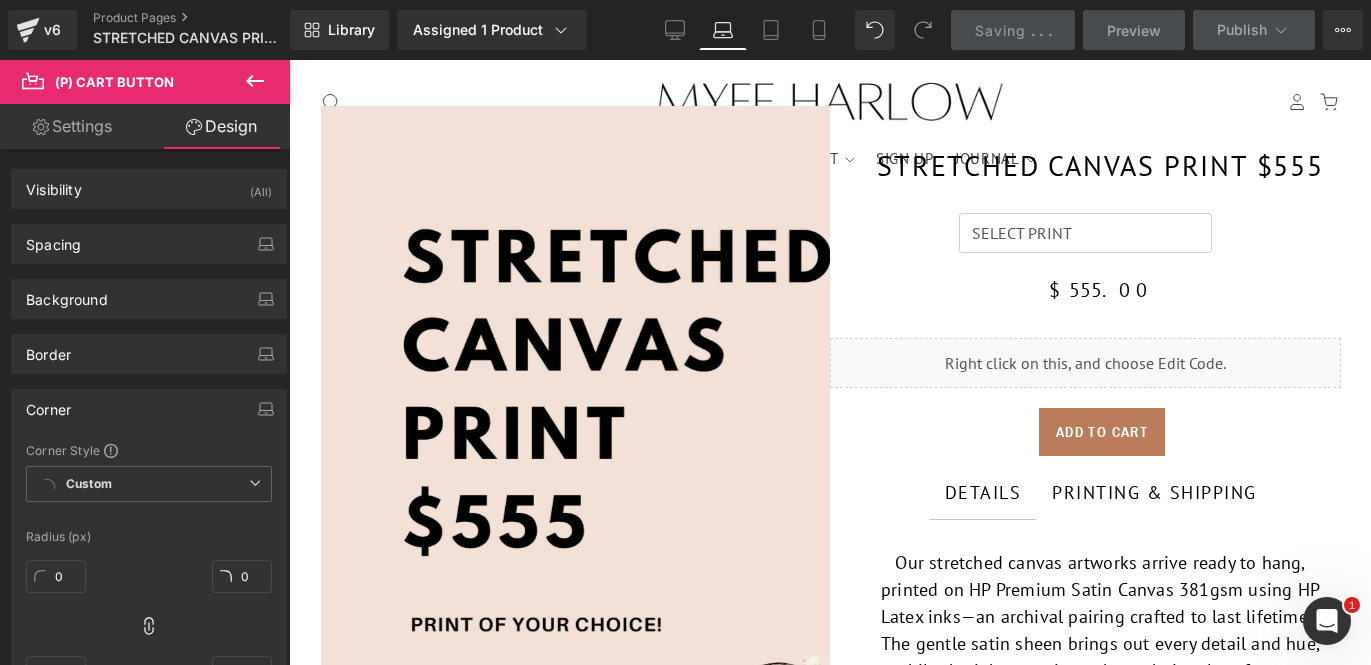 scroll, scrollTop: 30, scrollLeft: 0, axis: vertical 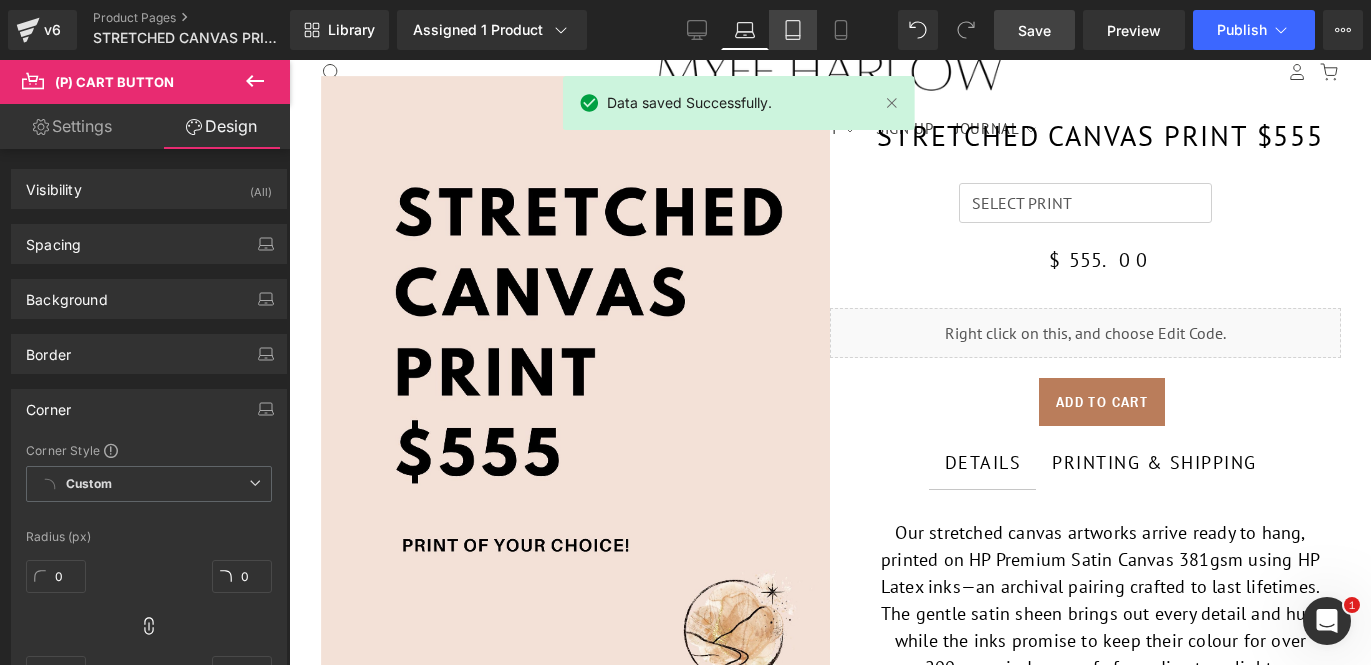 click 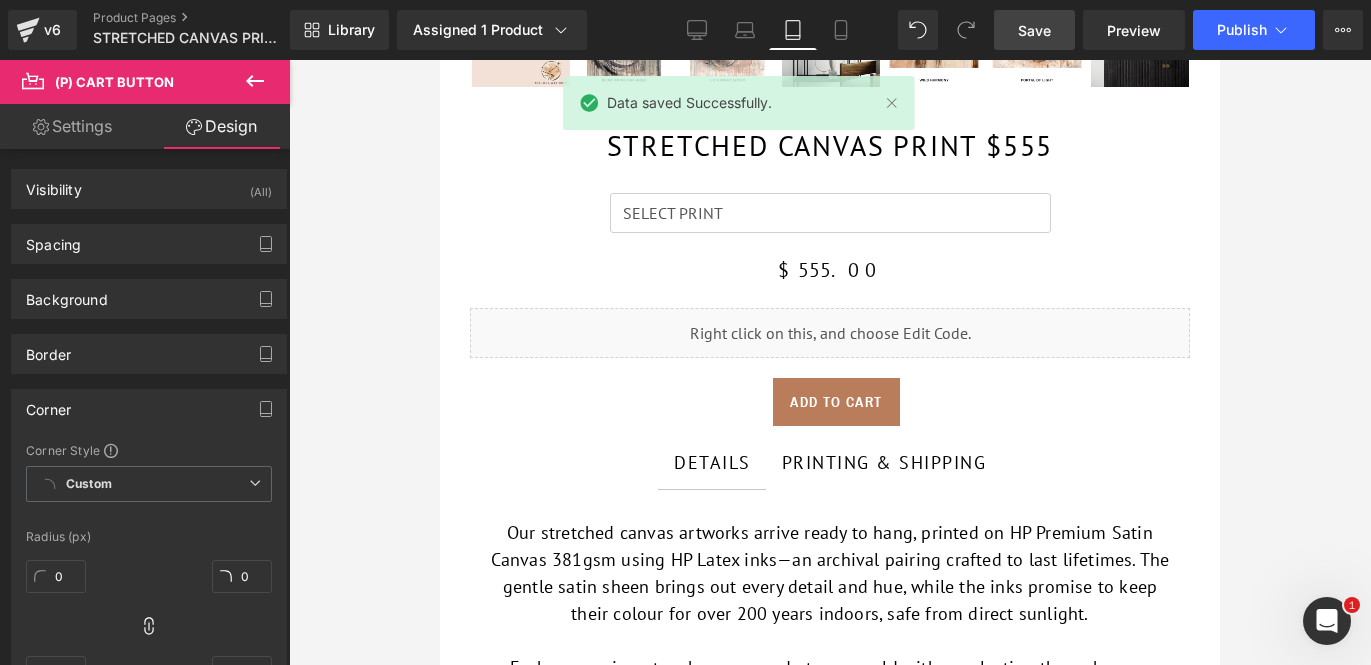 scroll, scrollTop: 1061, scrollLeft: 0, axis: vertical 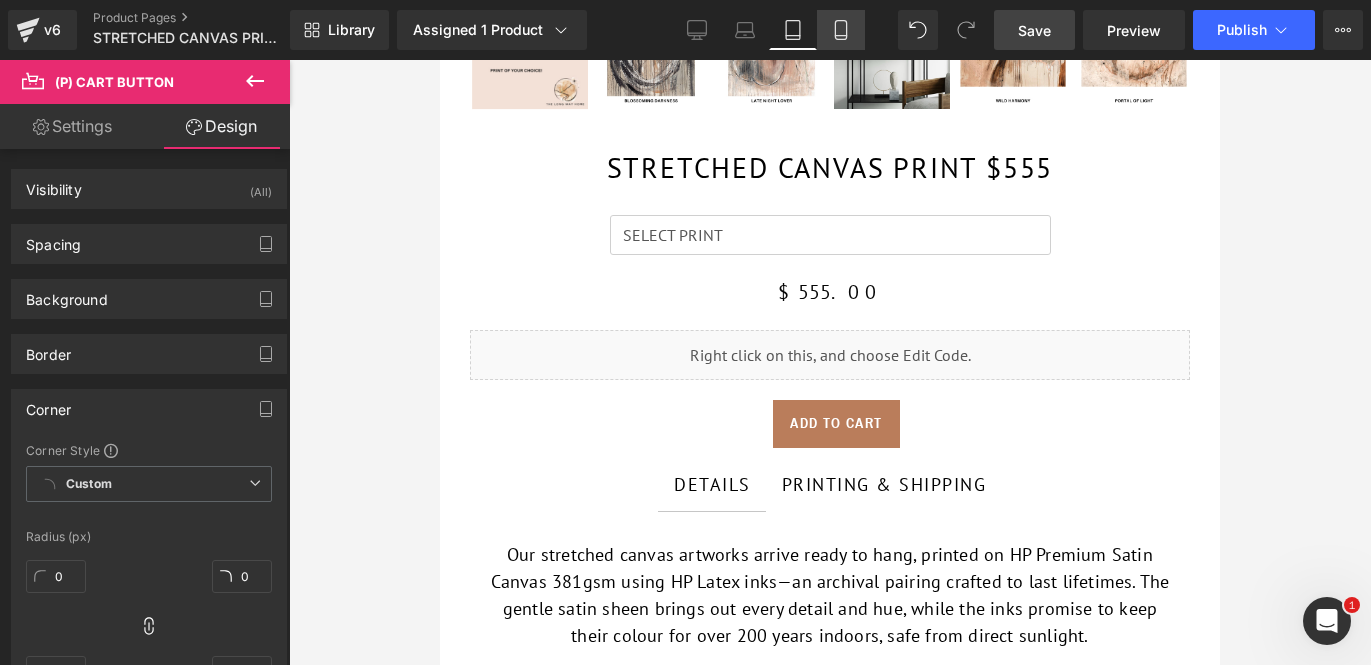 click 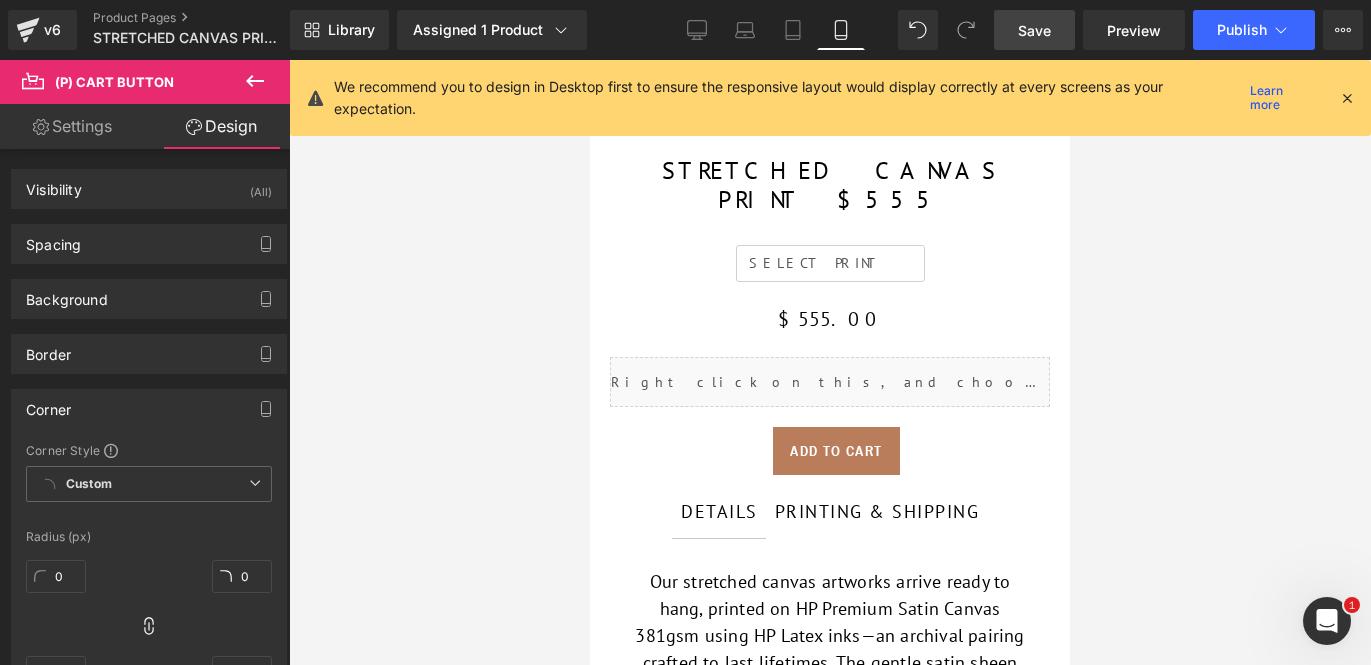 scroll, scrollTop: 639, scrollLeft: 0, axis: vertical 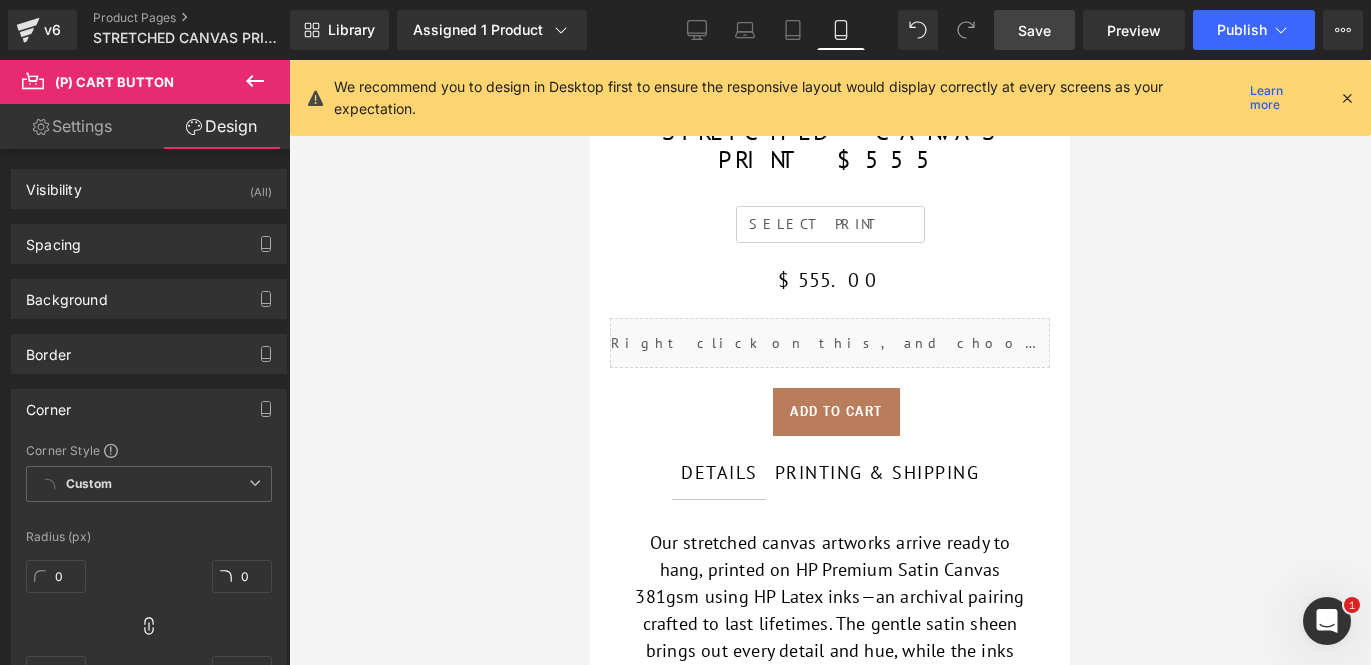 click on "Save" at bounding box center (1034, 30) 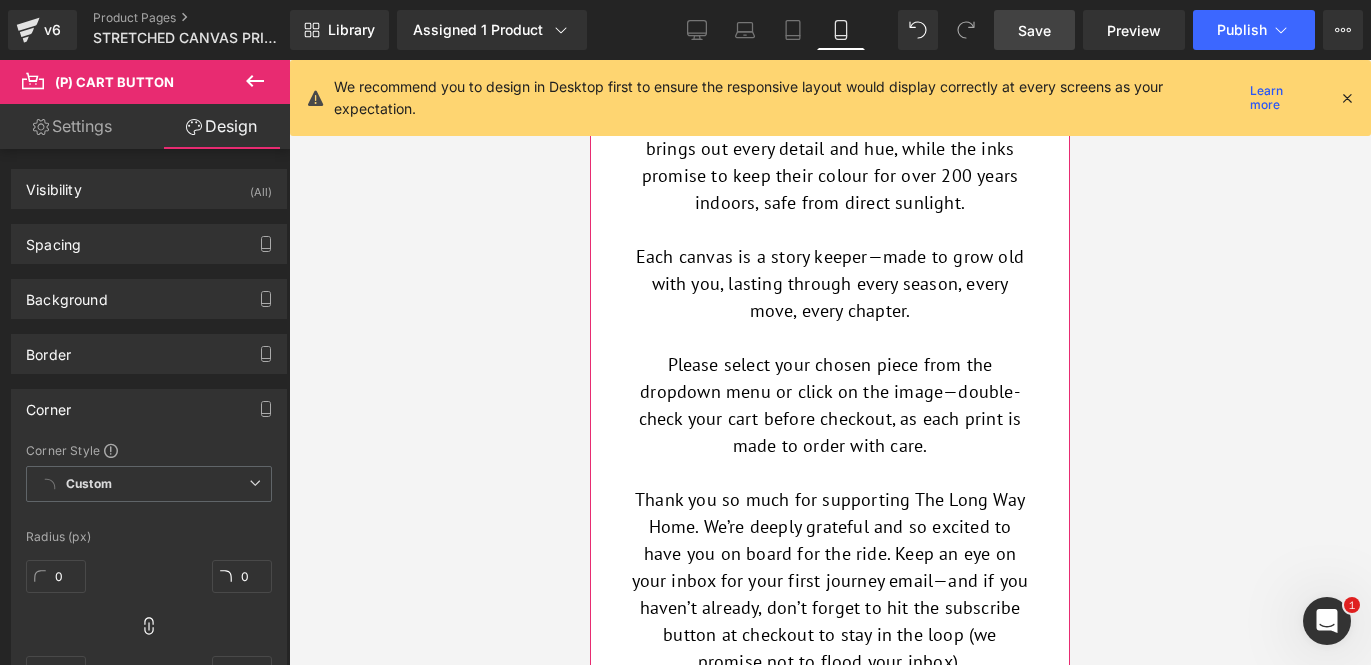 scroll, scrollTop: 0, scrollLeft: 0, axis: both 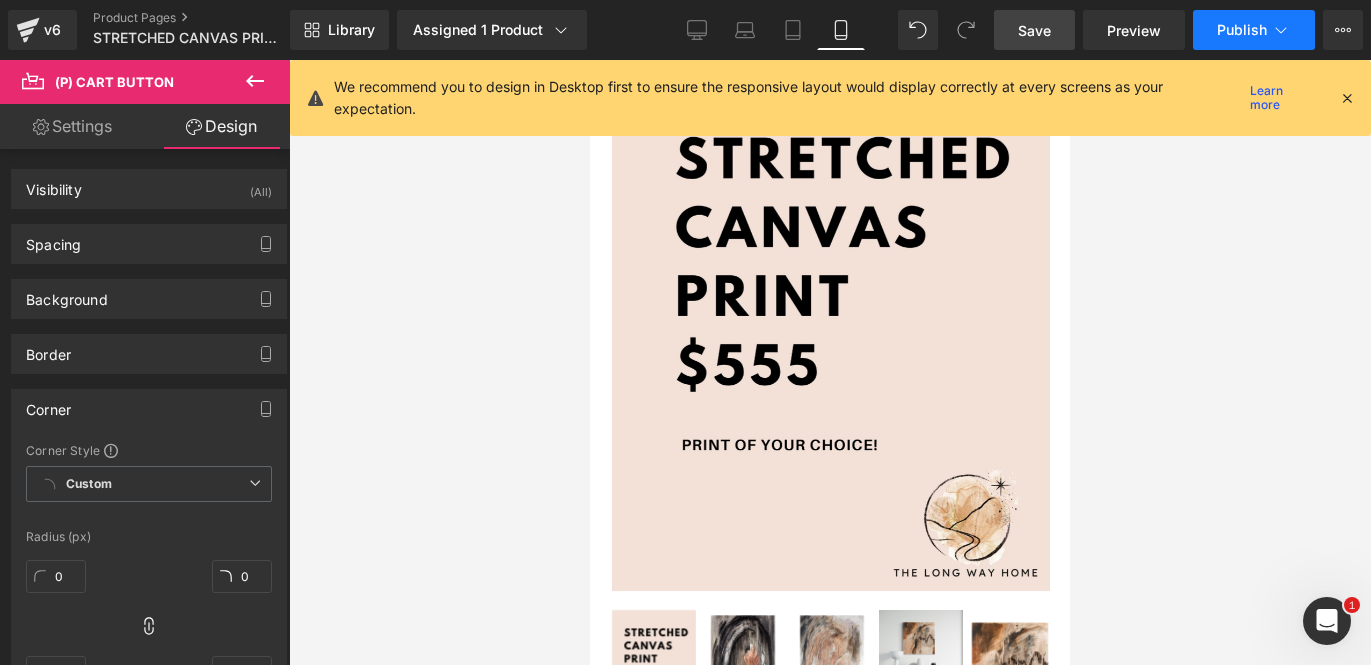 click on "Publish" at bounding box center [1242, 30] 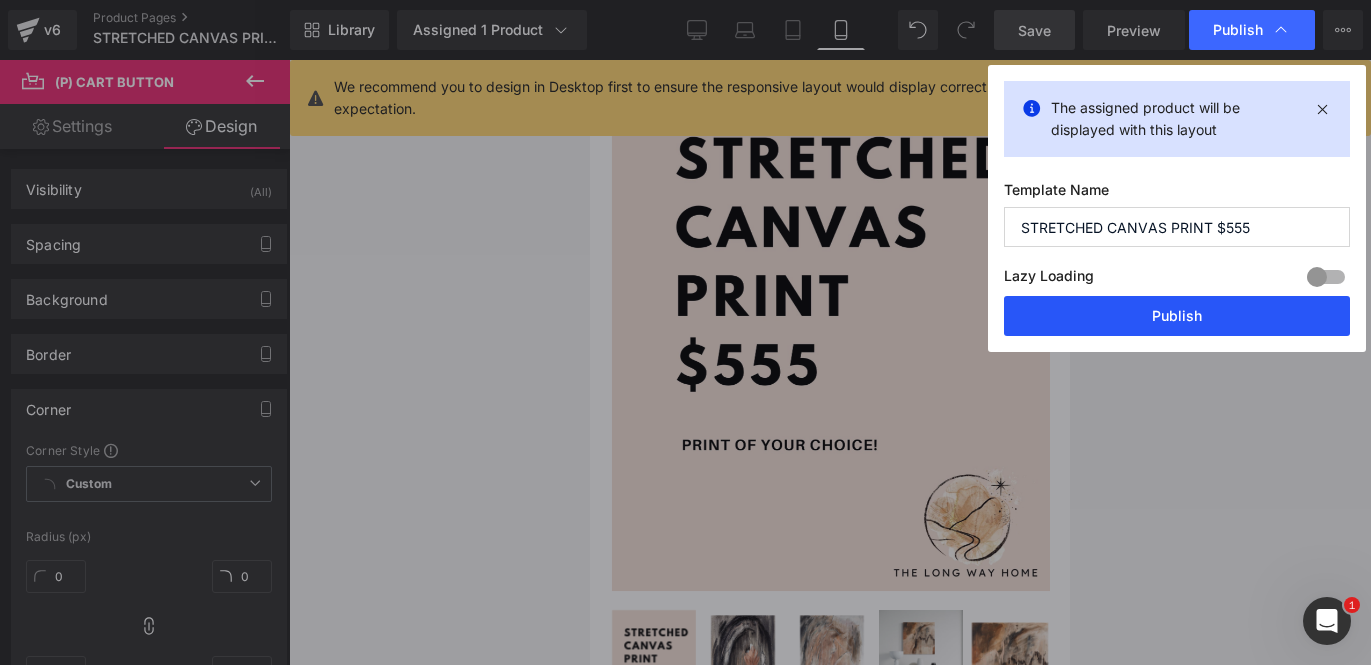 click on "Publish" at bounding box center (1177, 316) 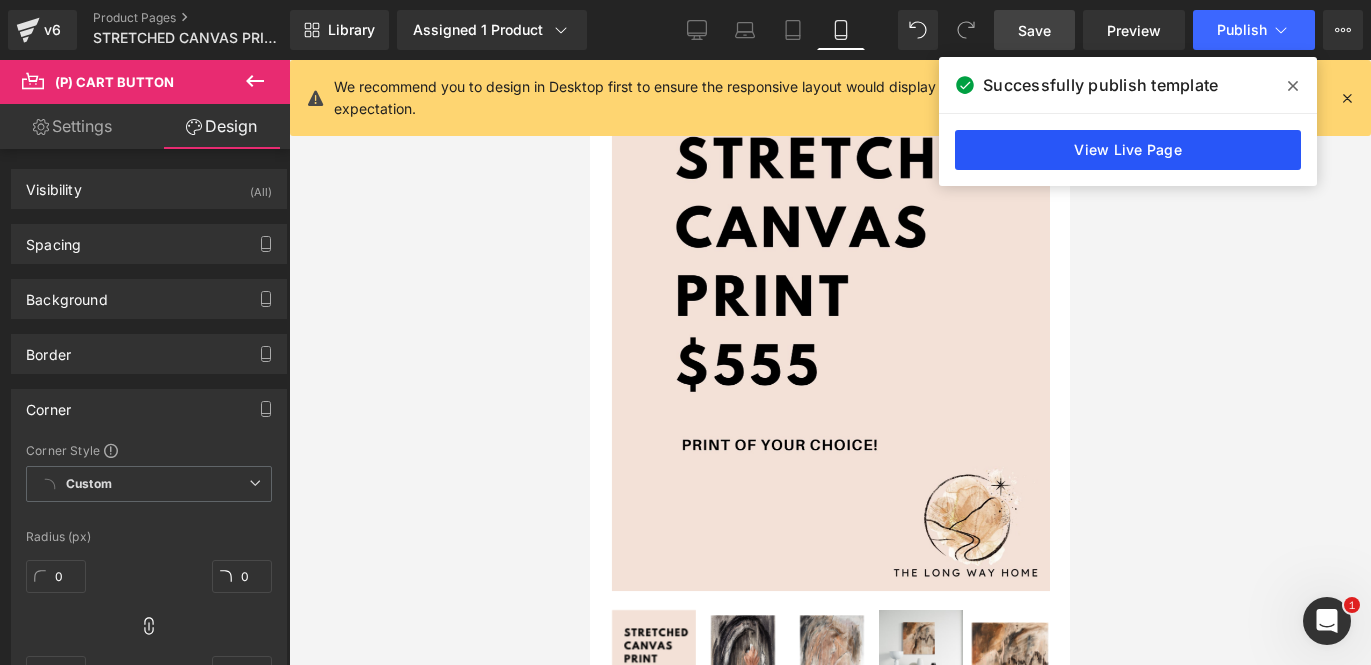click on "View Live Page" at bounding box center [1128, 150] 